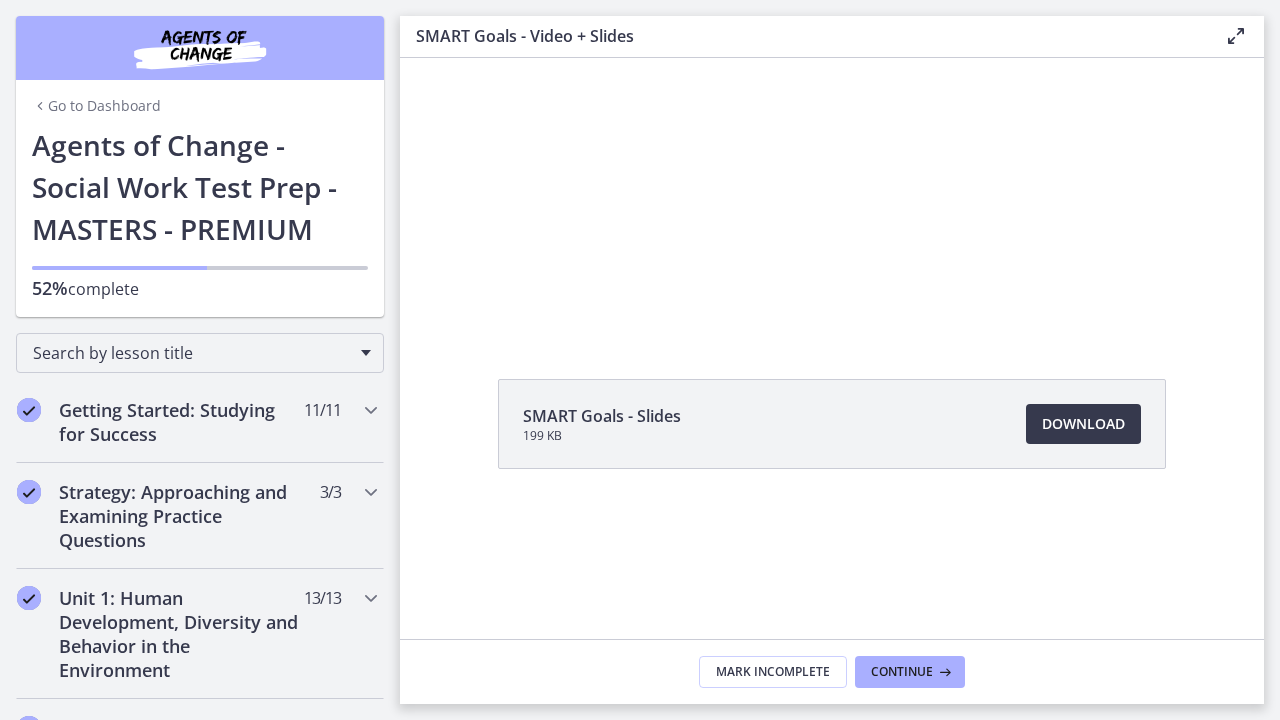 scroll, scrollTop: 0, scrollLeft: 0, axis: both 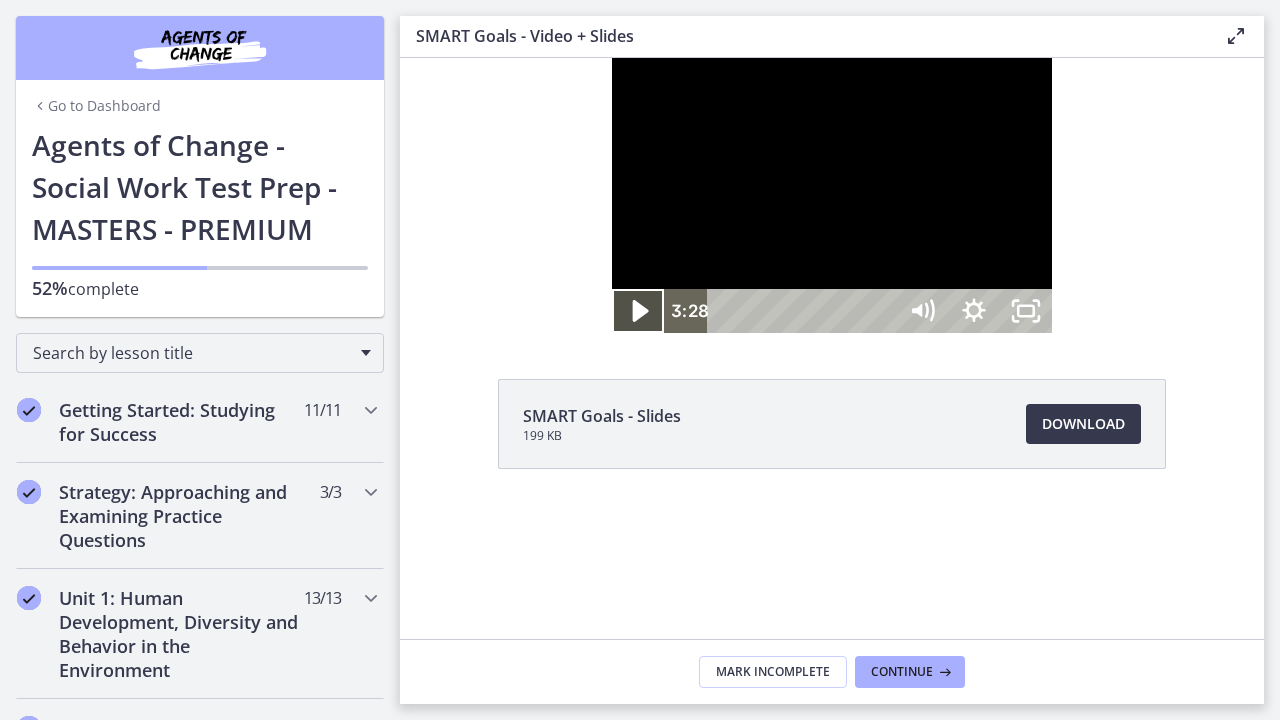 click 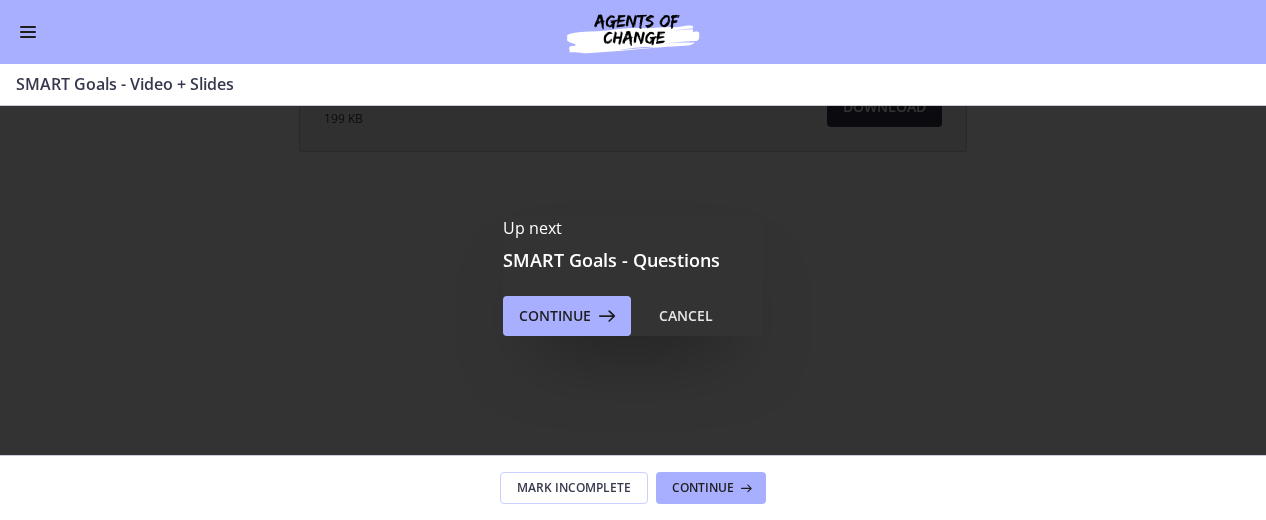 scroll, scrollTop: 170, scrollLeft: 0, axis: vertical 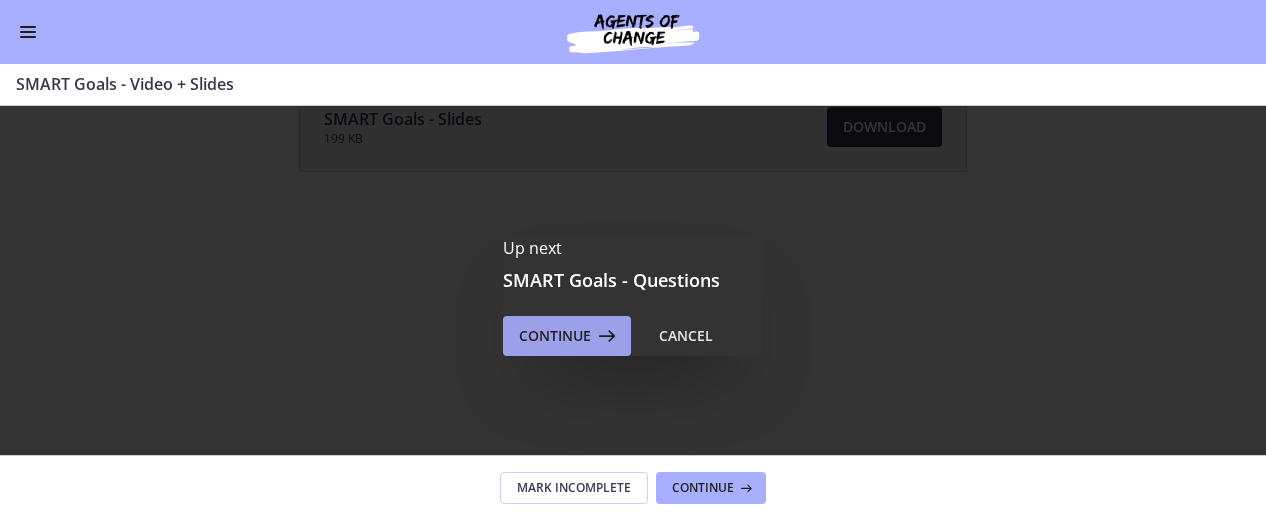 click on "Continue" at bounding box center (555, 336) 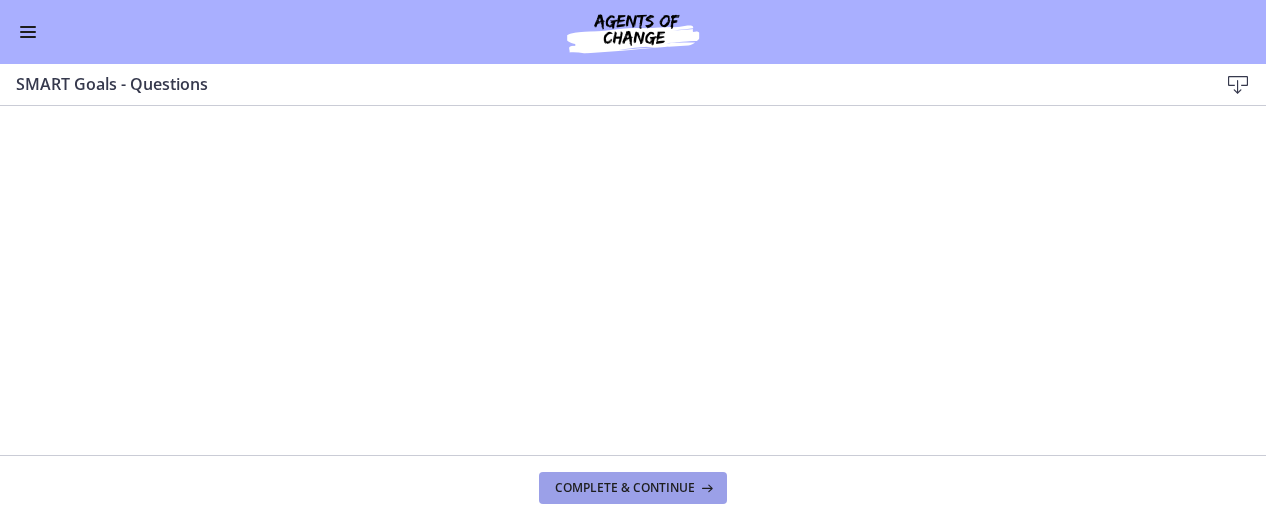 click on "Complete & continue" at bounding box center (633, 488) 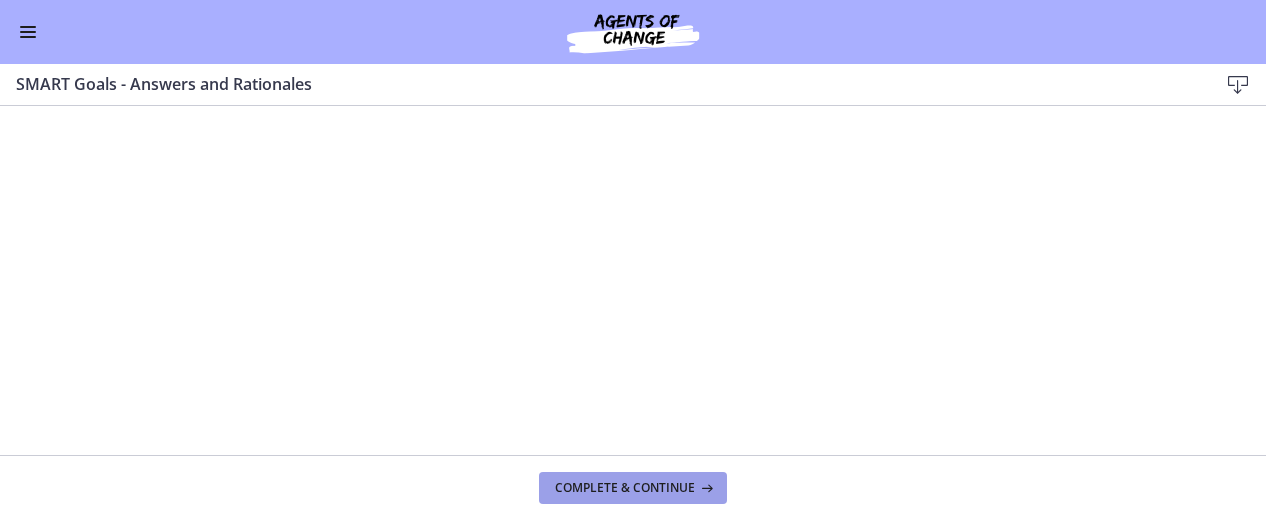 click on "Complete & continue" at bounding box center (625, 488) 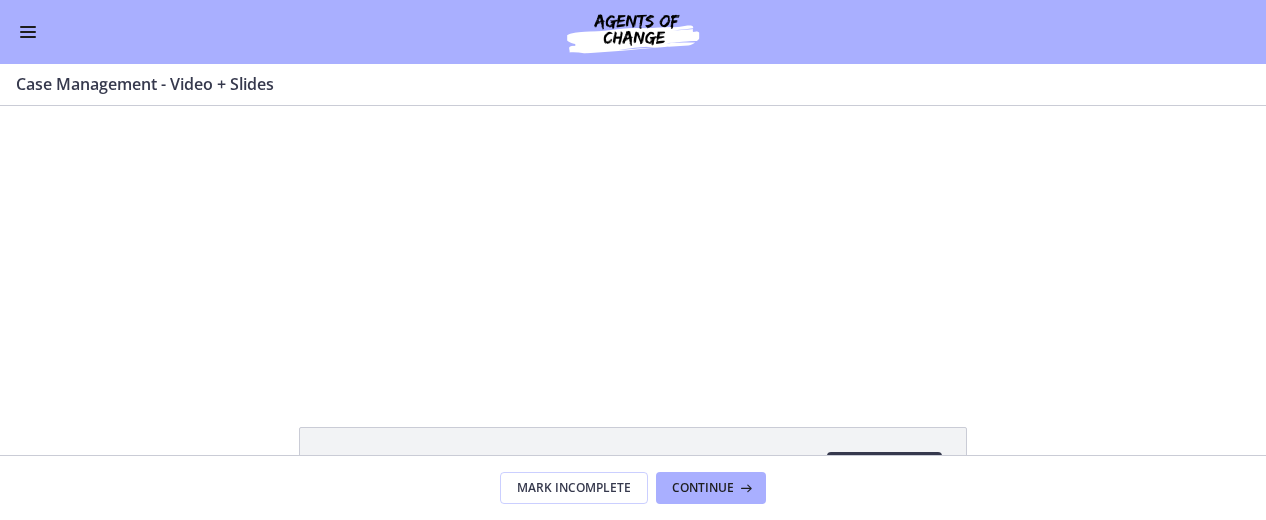 scroll, scrollTop: 0, scrollLeft: 0, axis: both 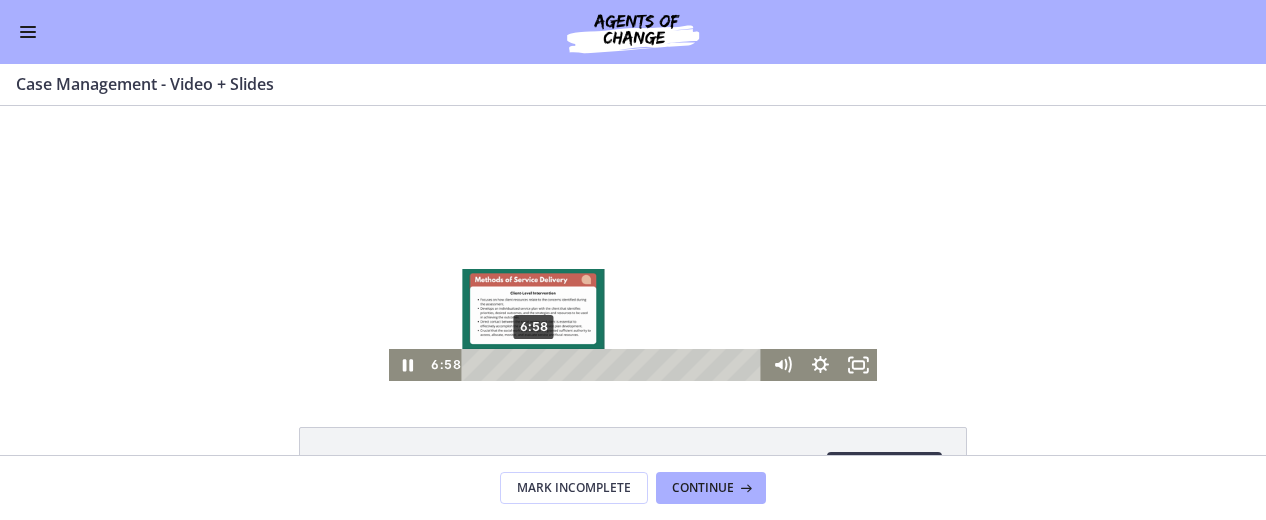 drag, startPoint x: 466, startPoint y: 367, endPoint x: 527, endPoint y: 365, distance: 61.03278 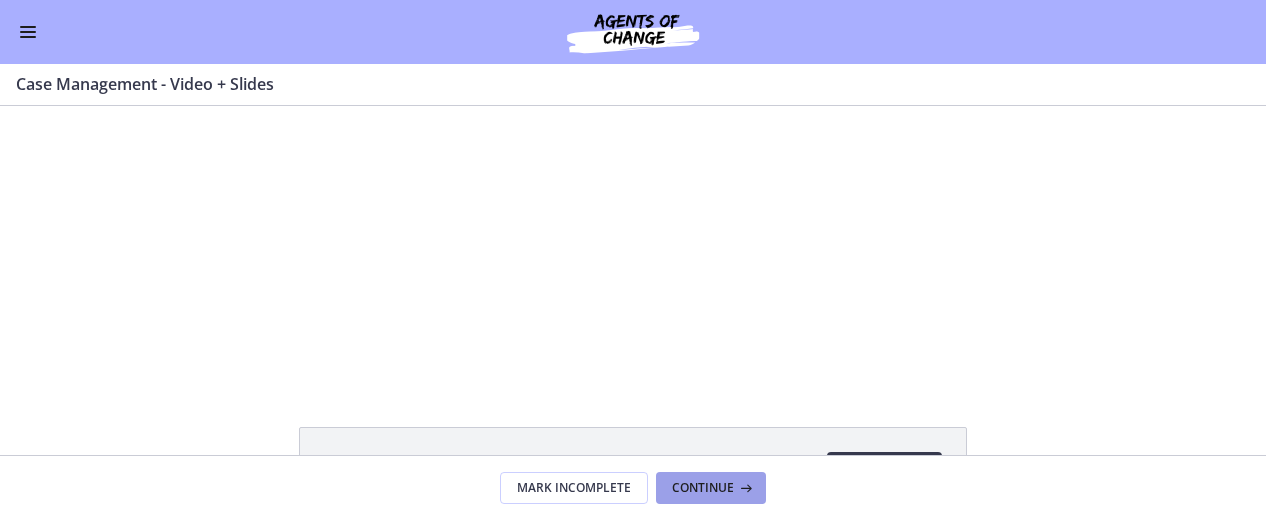 click on "Continue" at bounding box center [711, 488] 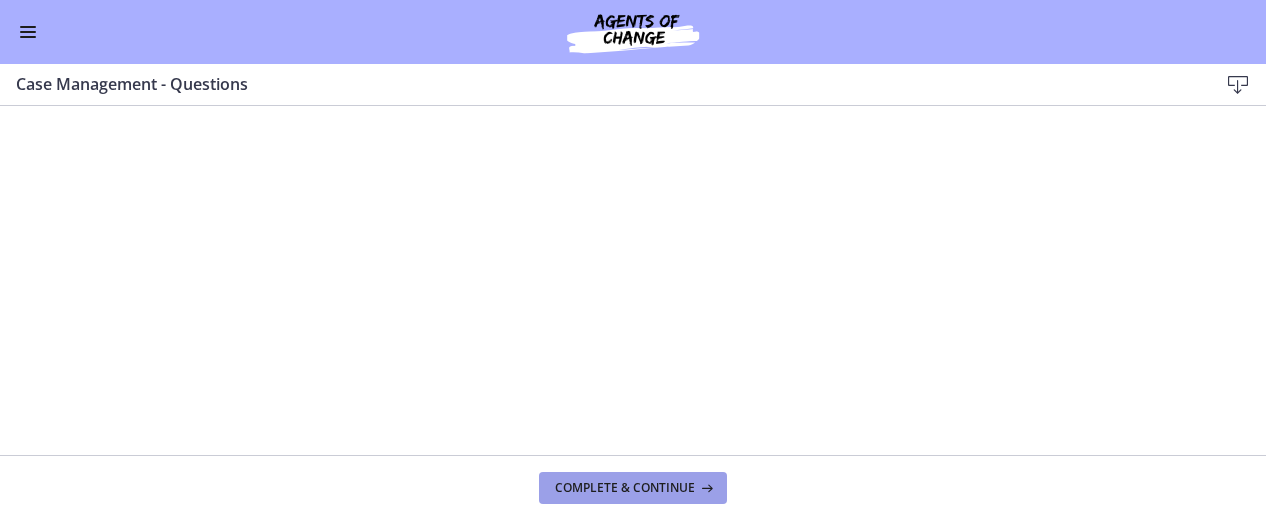 click on "Complete & continue" at bounding box center (633, 488) 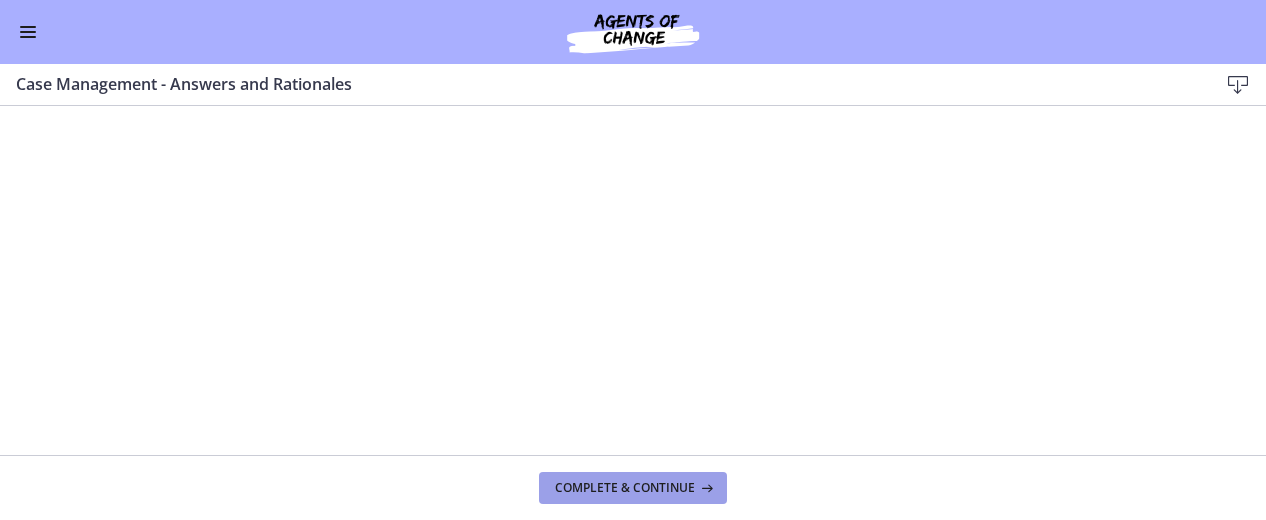 click on "Complete & continue" at bounding box center [625, 488] 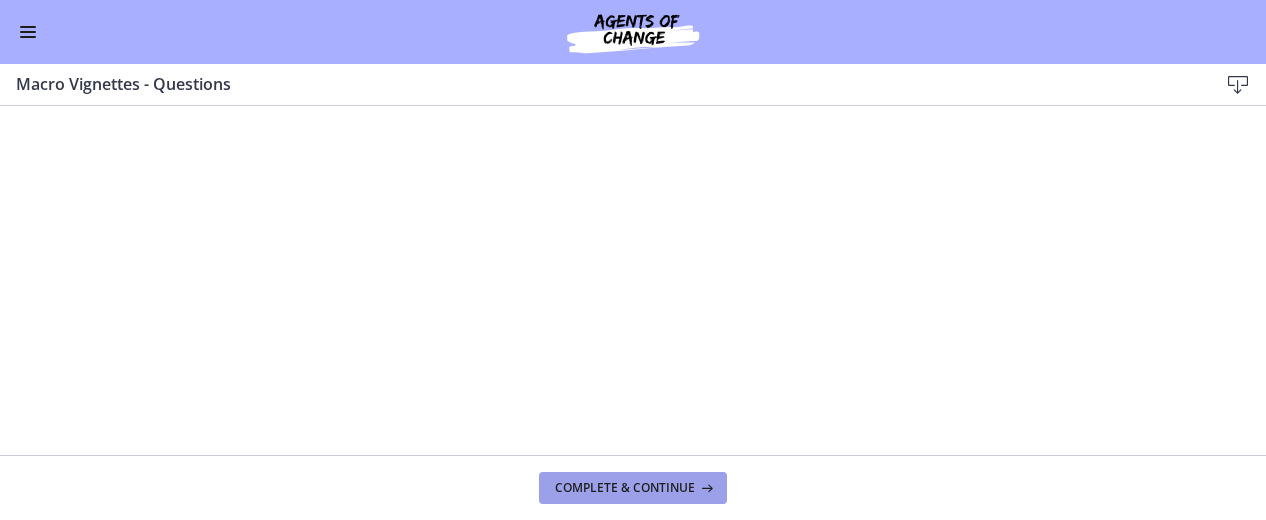 click on "Complete & continue" at bounding box center [625, 488] 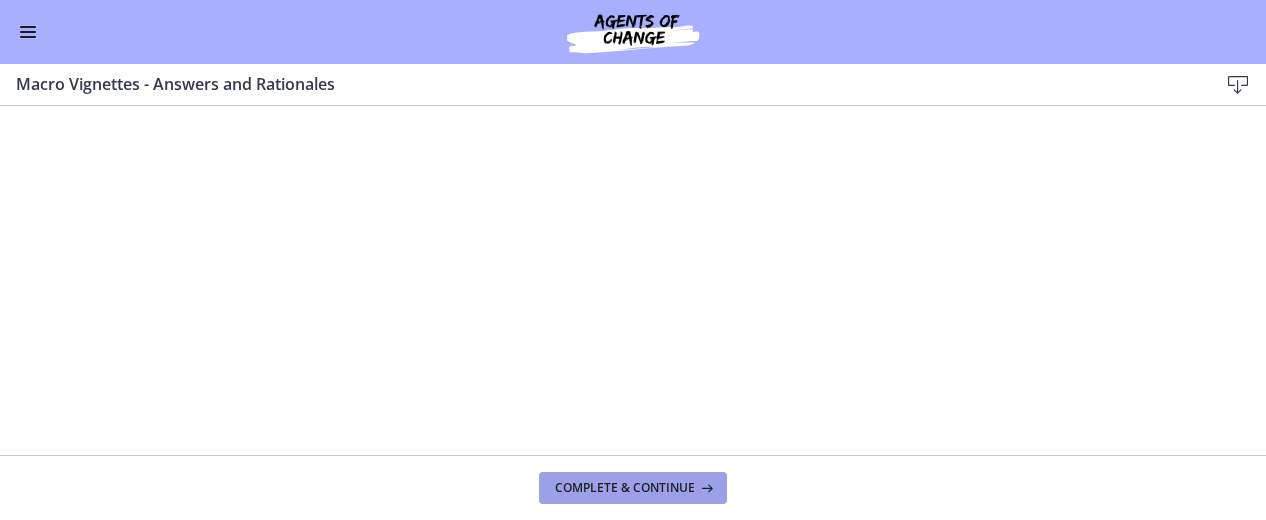 click on "Complete & continue" at bounding box center (633, 488) 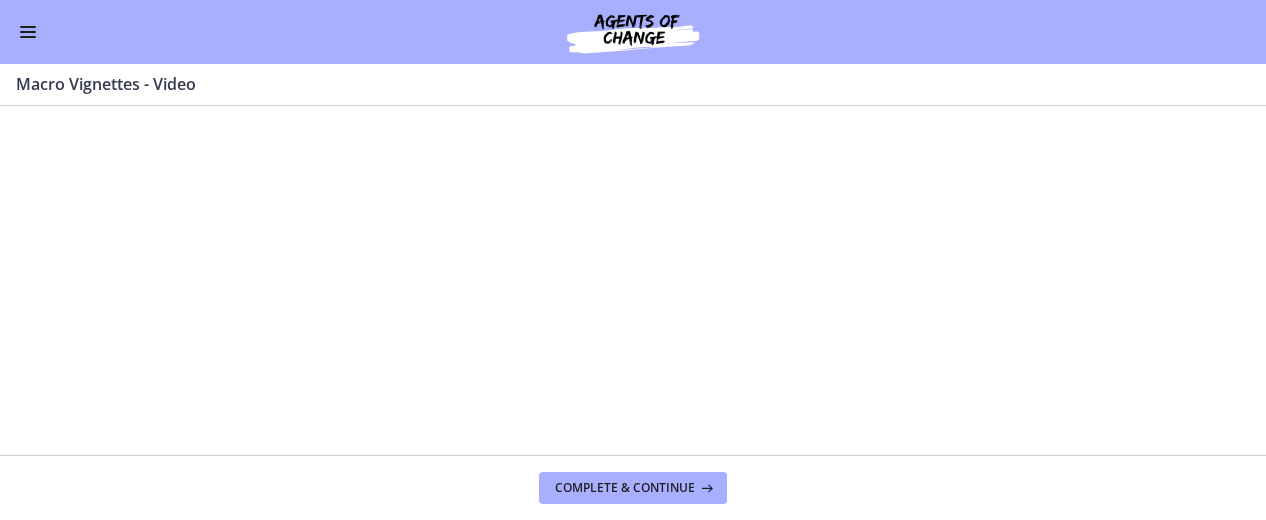 scroll, scrollTop: 0, scrollLeft: 0, axis: both 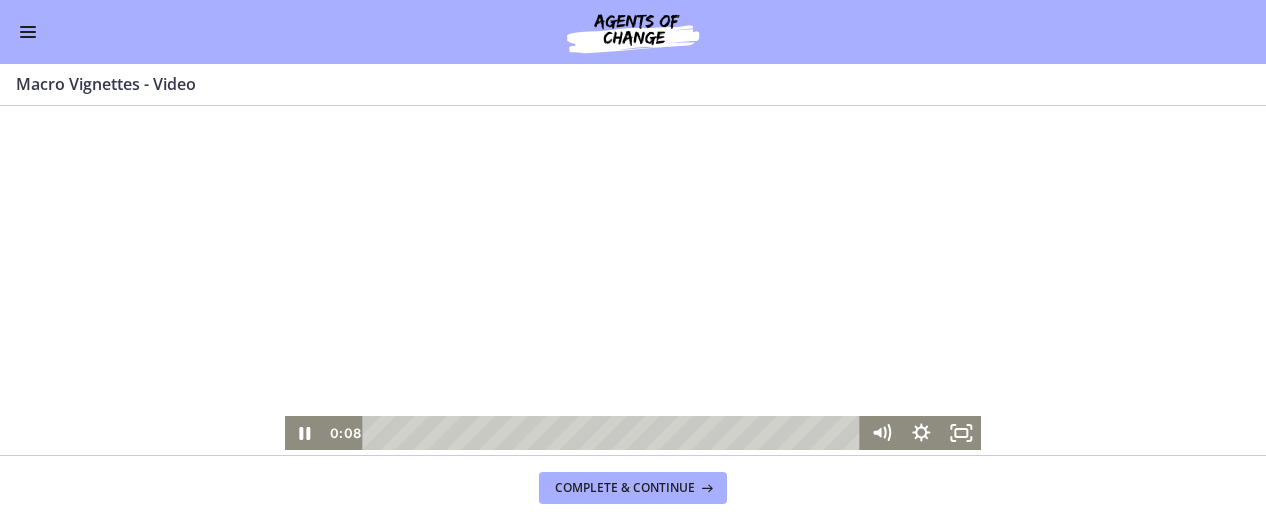 click at bounding box center (633, 278) 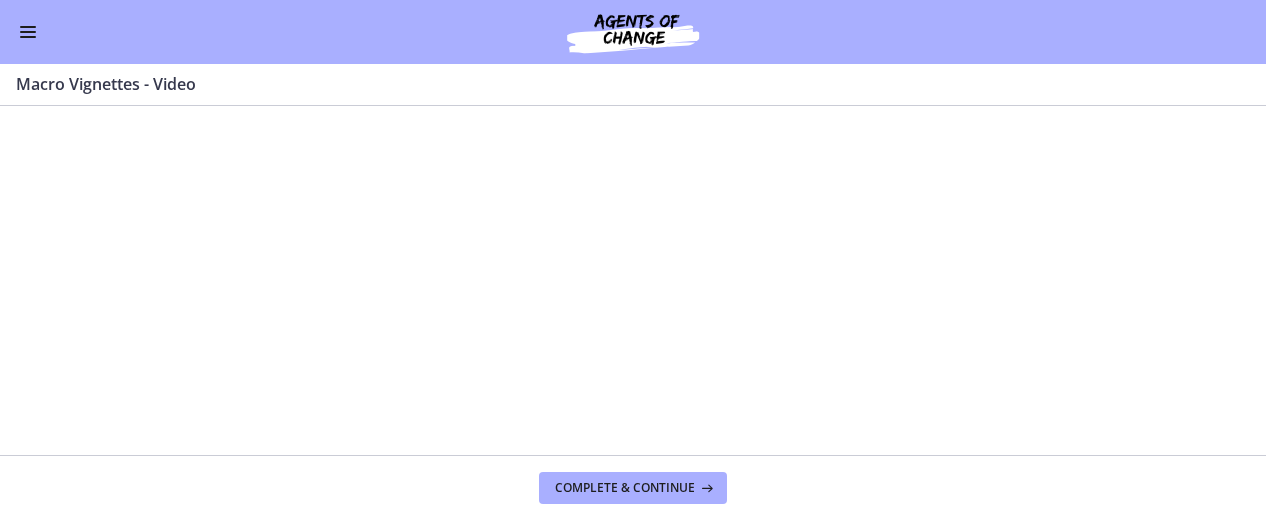 click at bounding box center (633, 278) 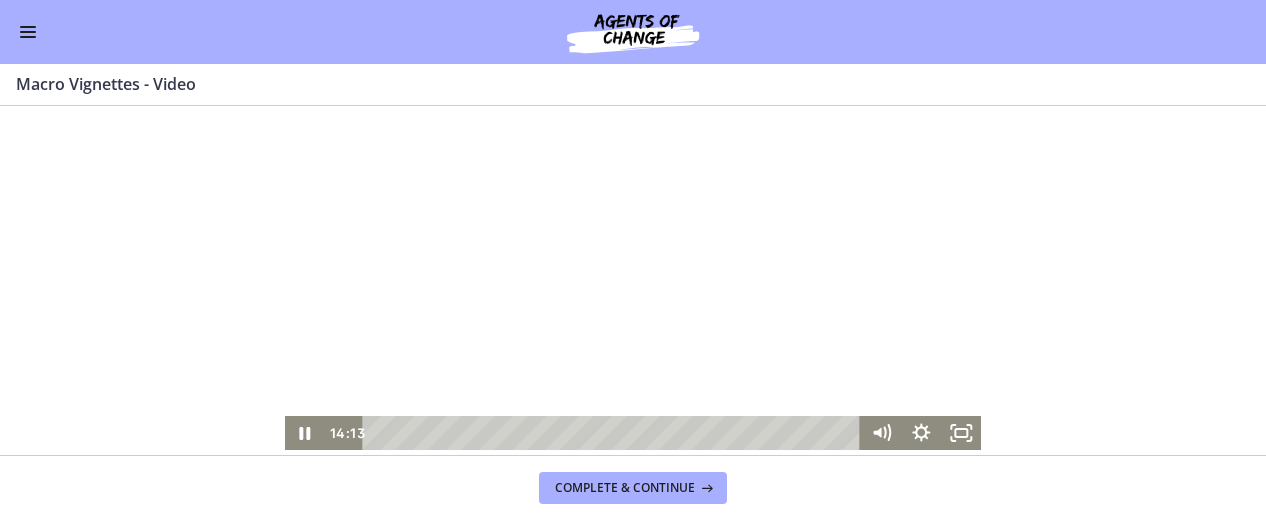 click at bounding box center [614, 433] 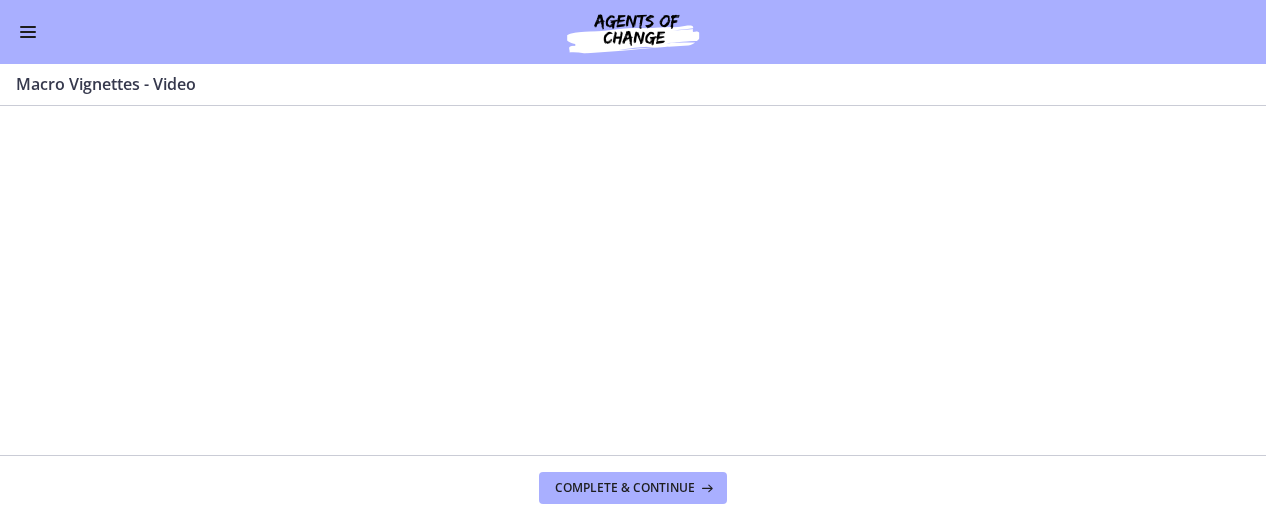 click at bounding box center [633, 278] 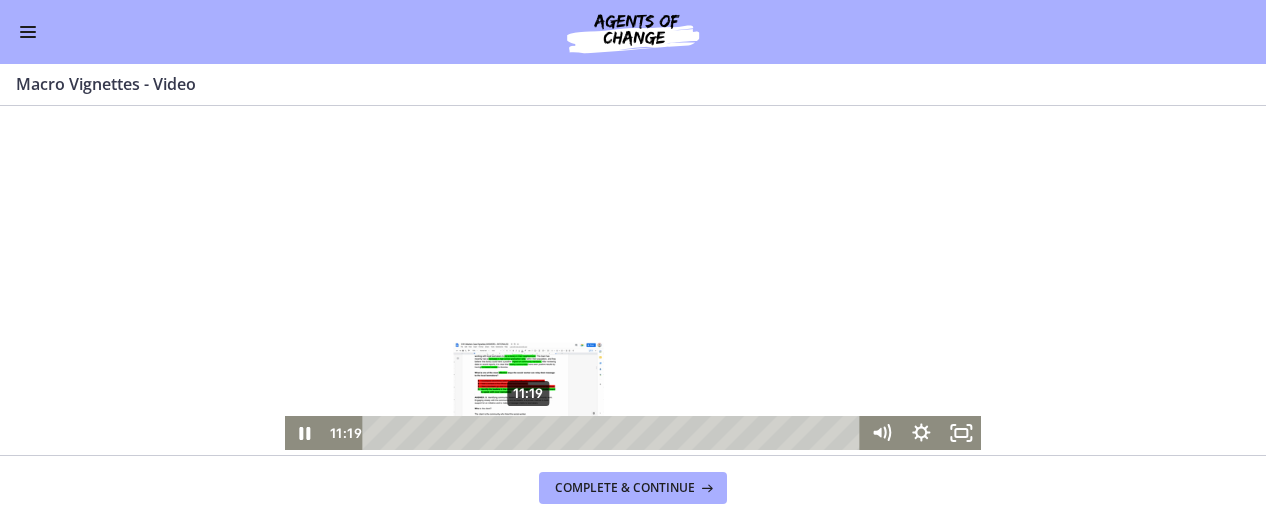 click on "11:19" at bounding box center [614, 433] 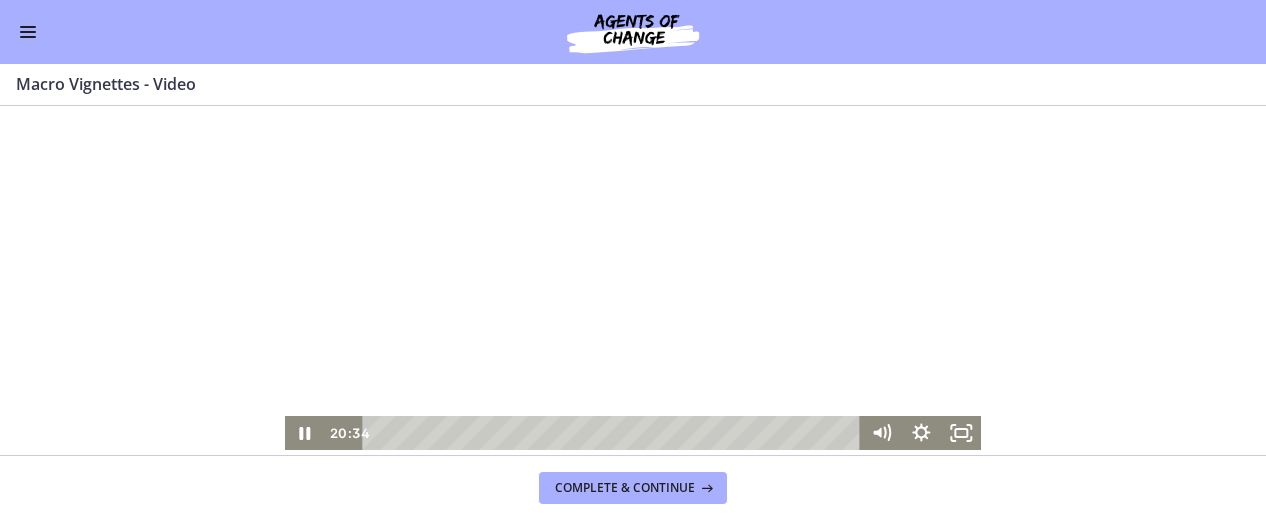 click at bounding box center (633, 278) 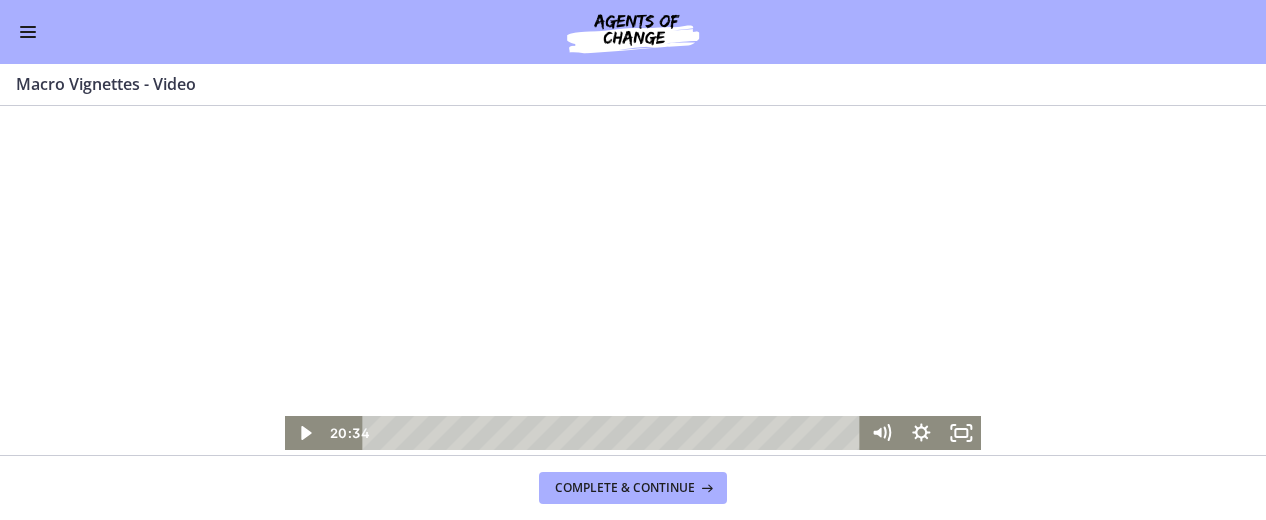 click at bounding box center [633, 278] 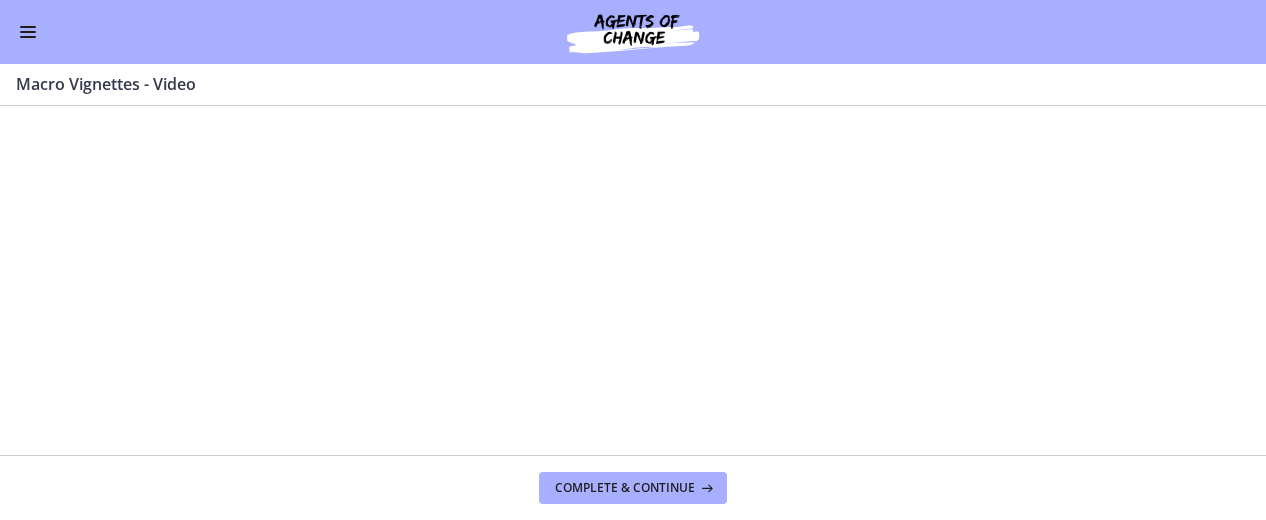 click at bounding box center (633, 278) 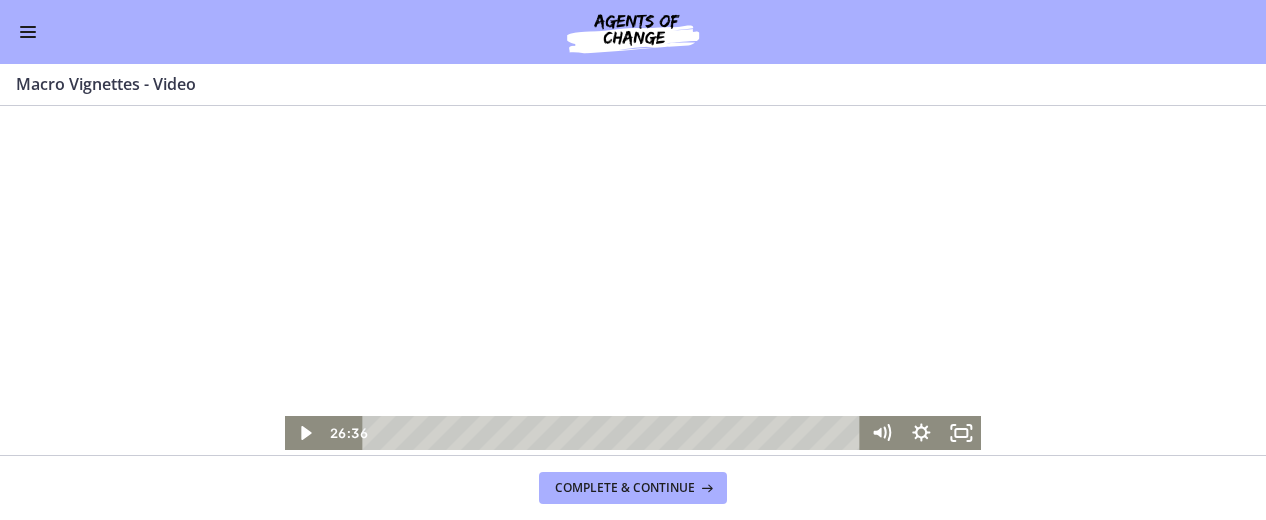 click on "11:15" at bounding box center (614, 433) 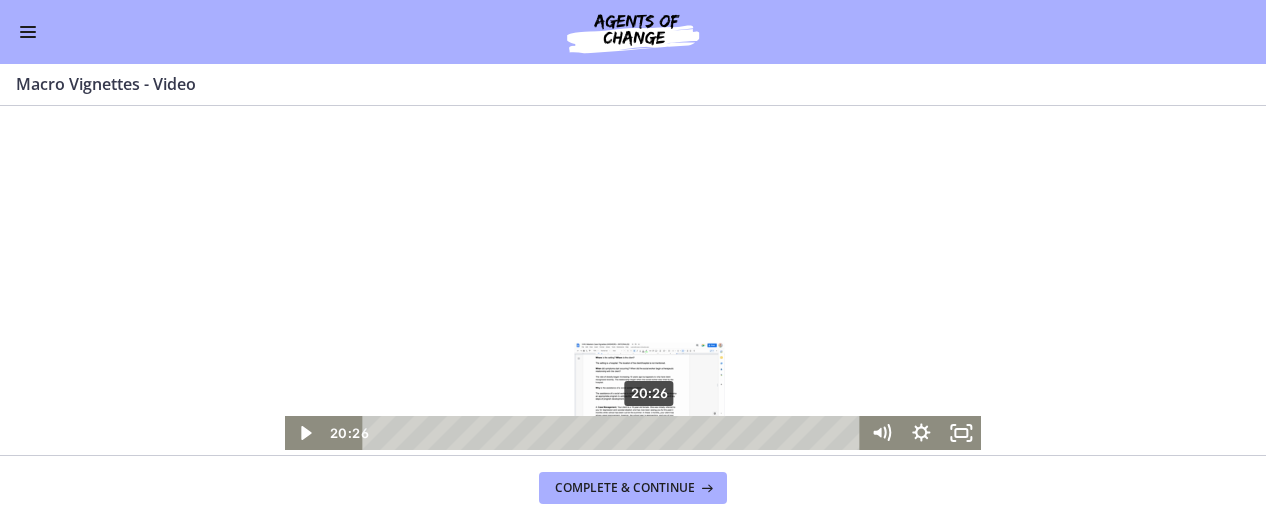 click 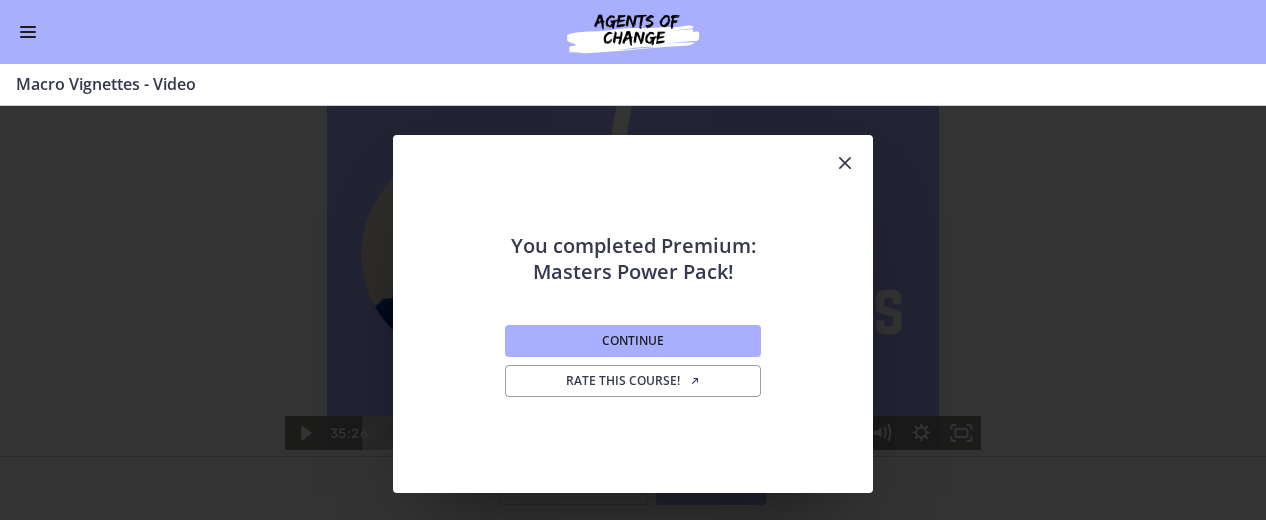 scroll, scrollTop: 0, scrollLeft: 0, axis: both 